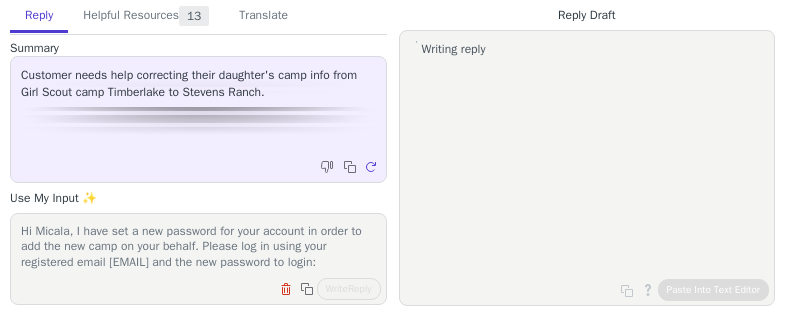 scroll, scrollTop: 0, scrollLeft: 0, axis: both 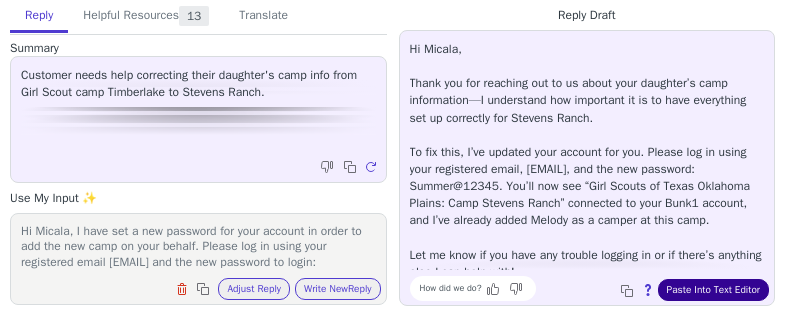 click on "Paste Into Text Editor" at bounding box center (713, 290) 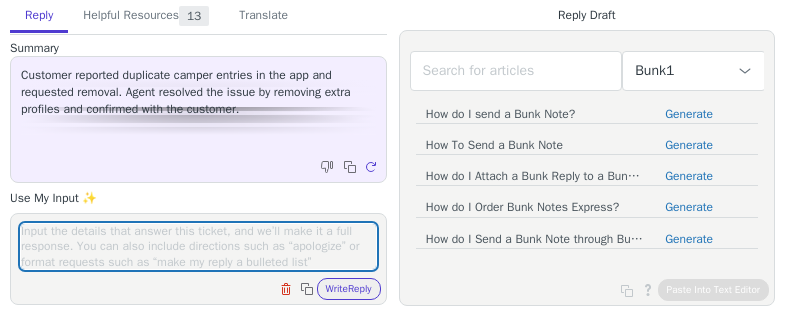 scroll, scrollTop: 0, scrollLeft: 0, axis: both 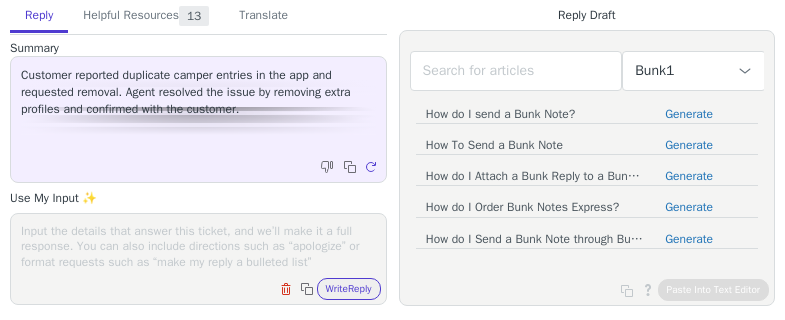 click at bounding box center (198, 246) 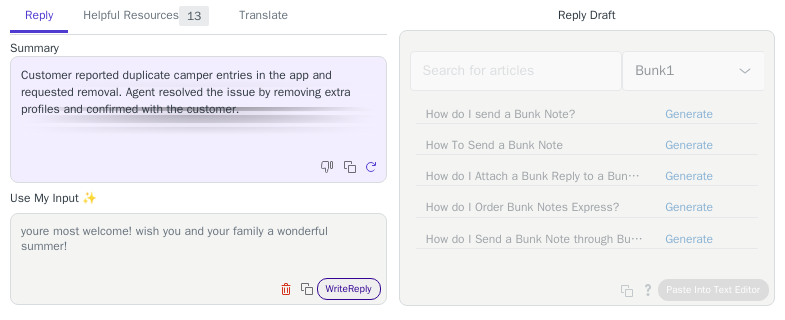 type on "youre most welcome! wish you and your family a wonderful summer!" 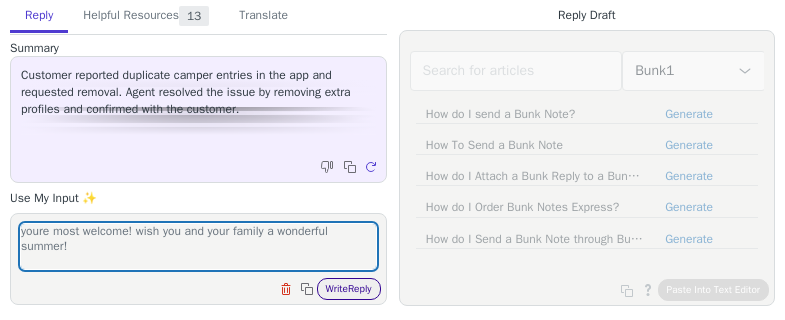 click on "Write  Reply" at bounding box center (349, 289) 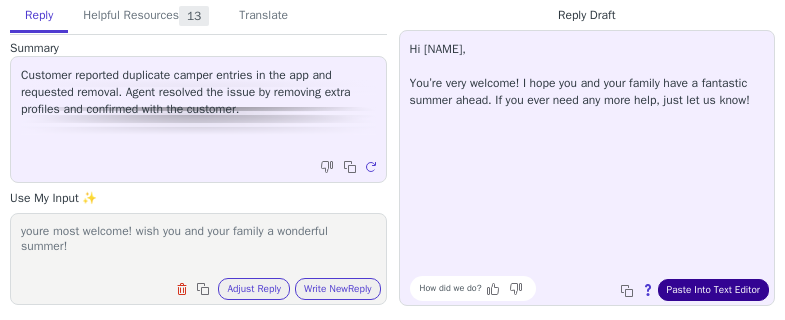 click on "Paste Into Text Editor" at bounding box center [713, 290] 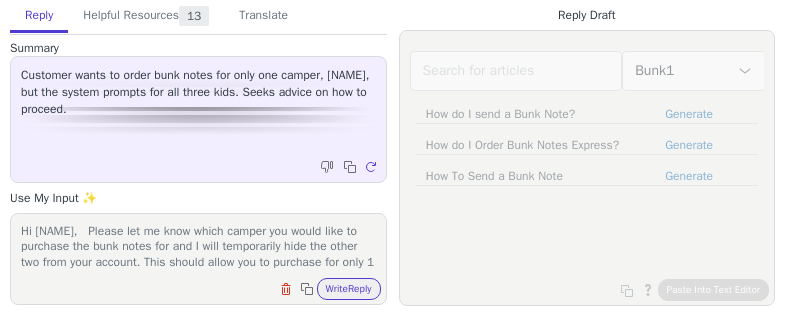 scroll, scrollTop: 0, scrollLeft: 0, axis: both 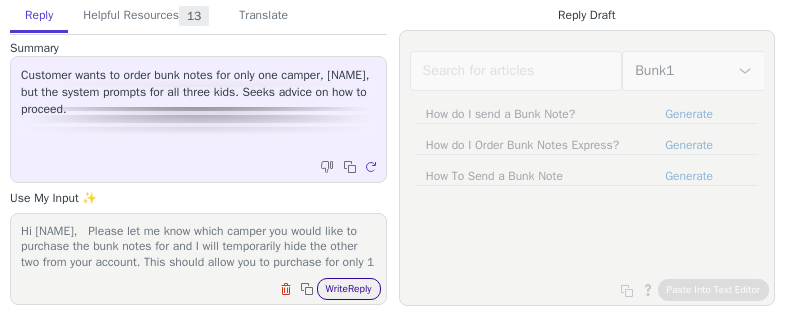 click on "Write  Reply" at bounding box center [349, 289] 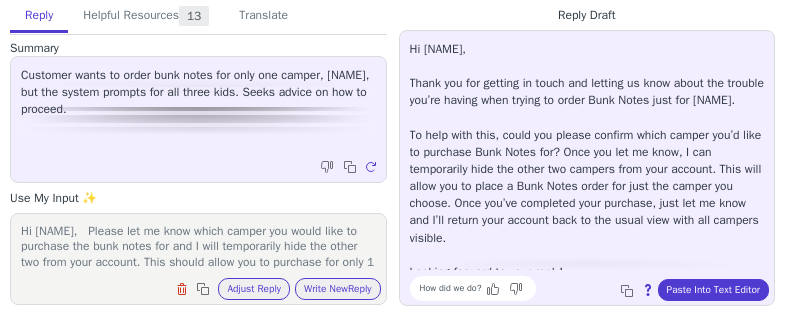 click on "How did we do?   Copy to clipboard About this reply Paste Into Text Editor" at bounding box center (597, 288) 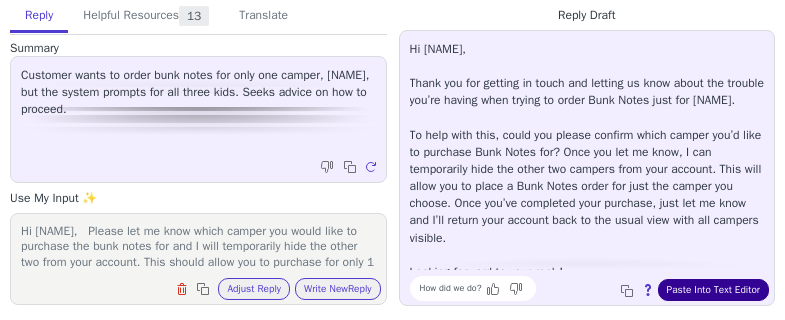 click on "Paste Into Text Editor" at bounding box center (713, 290) 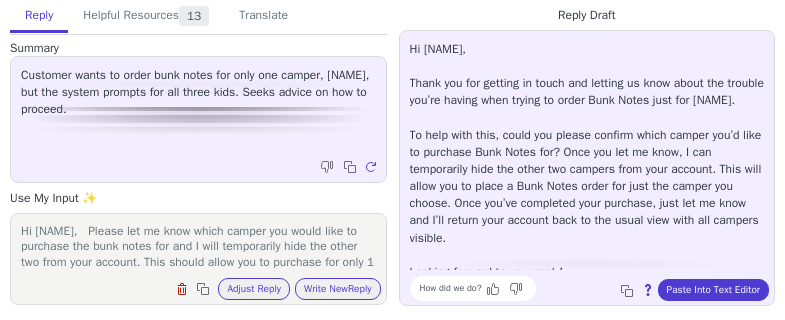click at bounding box center [182, 289] 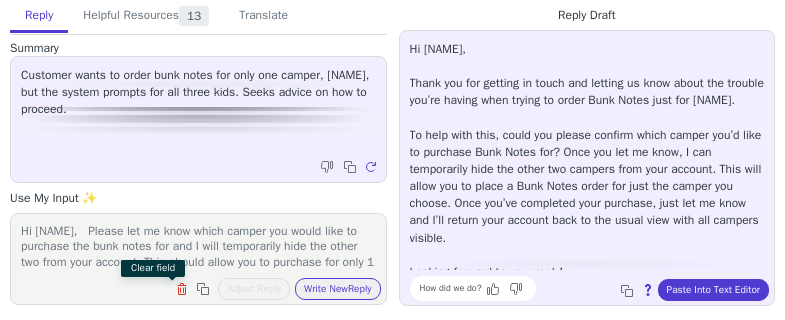 click on "Hi Katie,   Please let me know which camper you would like to purchase the bunk notes for and I will temporarily hide the other two from your account. This should allow you to purchase for only 1 camper at a time. Once done, please let me know I will make things back to normal" at bounding box center (198, 246) 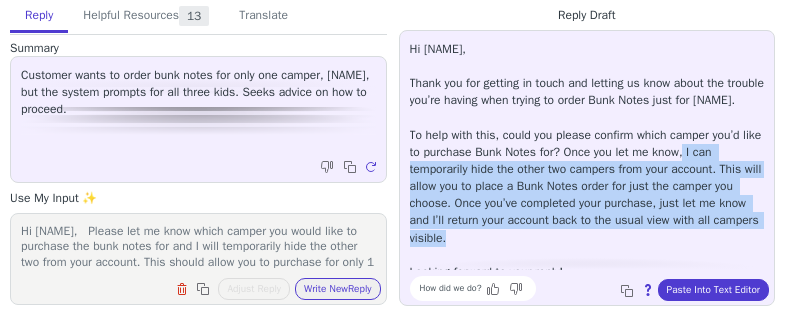 scroll, scrollTop: 28, scrollLeft: 0, axis: vertical 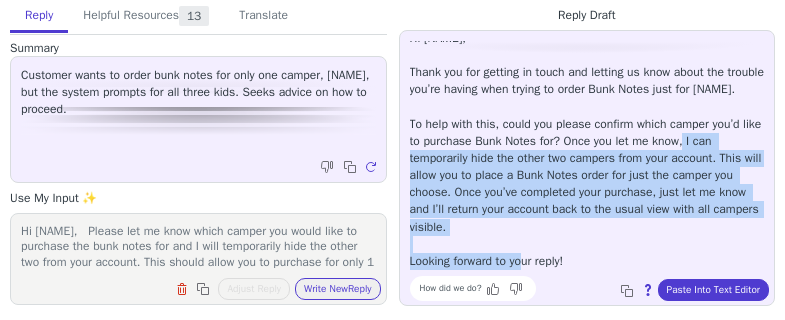 drag, startPoint x: 707, startPoint y: 167, endPoint x: 529, endPoint y: 258, distance: 199.91248 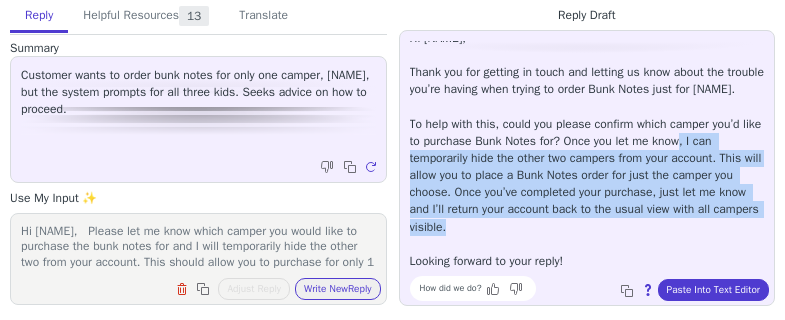 drag, startPoint x: 703, startPoint y: 145, endPoint x: 707, endPoint y: 226, distance: 81.09871 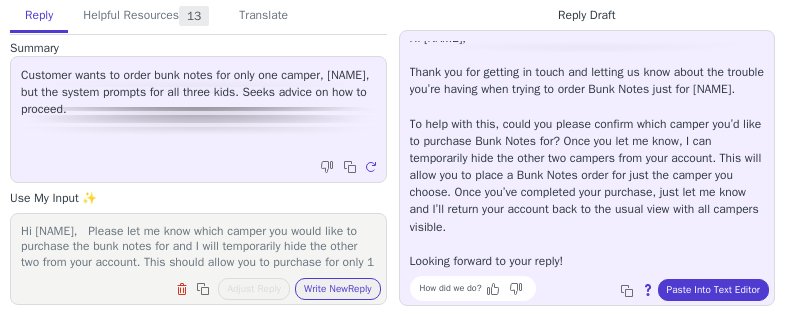 click on "Hi Katie,   Please let me know which camper you would like to purchase the bunk notes for and I will temporarily hide the other two from your account. This should allow you to purchase for only 1 camper at a time. Once done, please let me know I will make things back to normal" at bounding box center (198, 246) 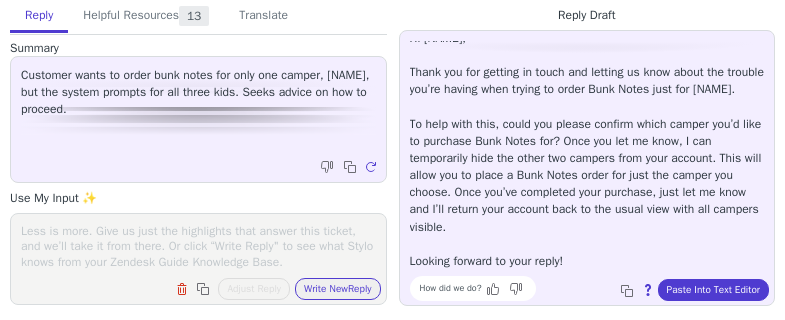 click at bounding box center (198, 246) 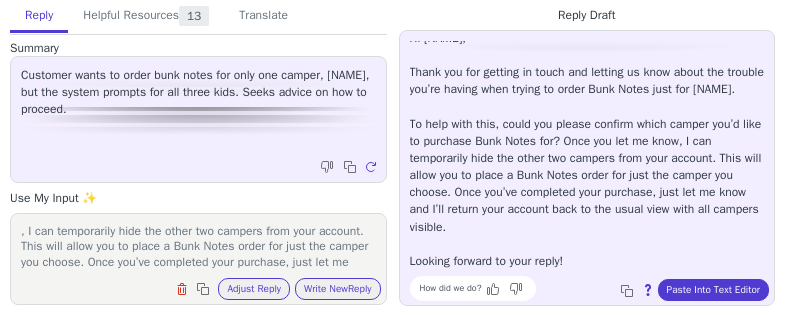 scroll, scrollTop: 32, scrollLeft: 0, axis: vertical 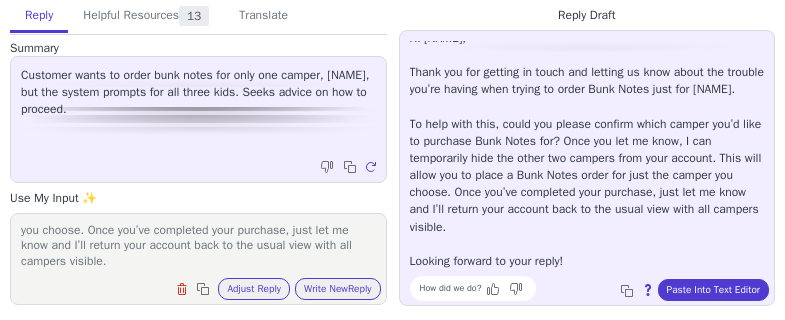 click on ", I can temporarily hide the other two campers from your account. This will allow you to place a Bunk Notes order for just the camper you choose. Once you’ve completed your purchase, just let me know and I’ll return your account back to the usual view with all campers visible." at bounding box center [198, 246] 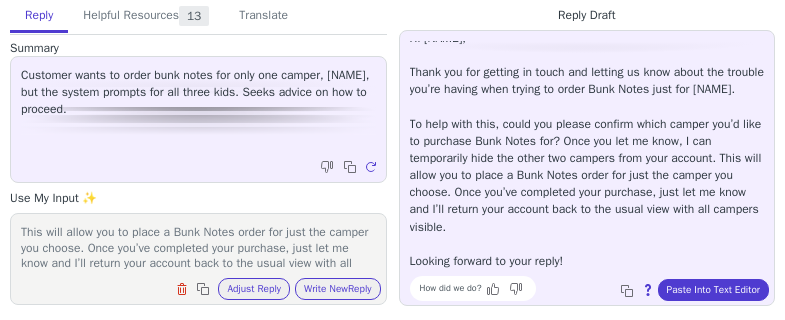 scroll, scrollTop: 0, scrollLeft: 0, axis: both 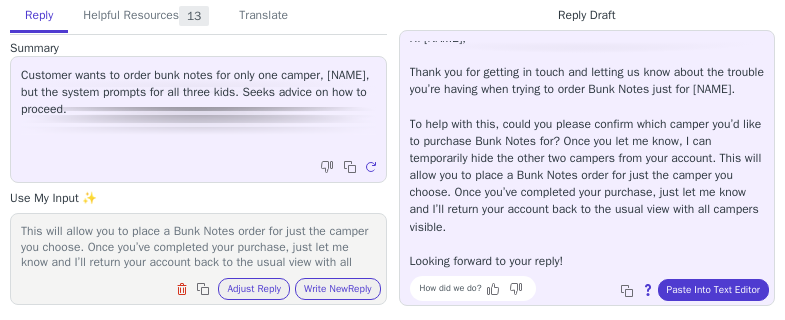 drag, startPoint x: 337, startPoint y: 252, endPoint x: 136, endPoint y: 244, distance: 201.15913 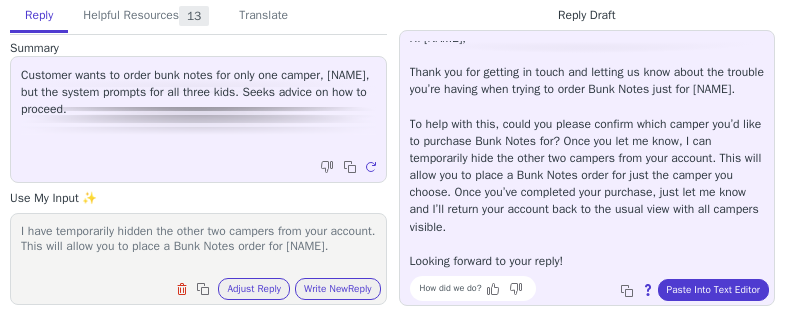 click on "I have temporarily hidden the other two campers from your account. This will allow you to place a Bunk Notes order for Norah. Once you’ve completed your purchase, just let me know and I’ll return your account back to the usual view with all campers visible." at bounding box center [198, 246] 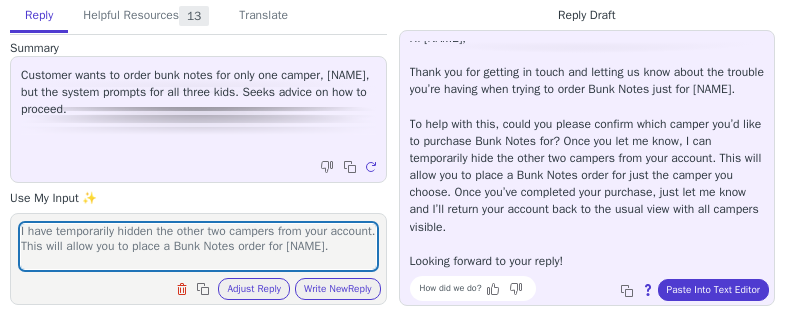 click on "I have temporarily hidden the other two campers from your account. This will allow you to place a Bunk Notes order for Norah. Once you’ve completed your purchase, just let me know and I’ll return your account back to the usual view with all campers visible. Clear field Copy to clipboard Adjust Reply Use input to adjust reply draft Write New  Reply" at bounding box center (198, 259) 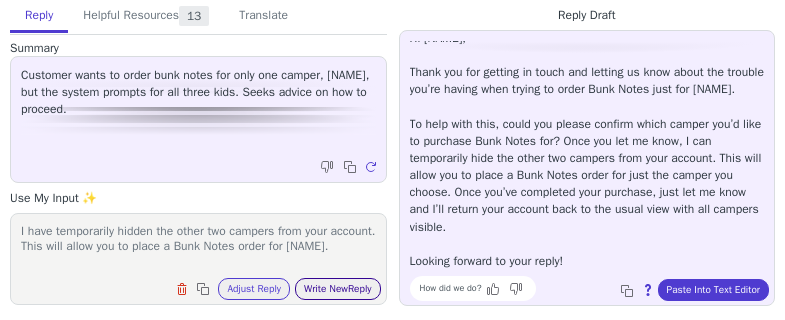 click on "Write New  Reply" at bounding box center (338, 289) 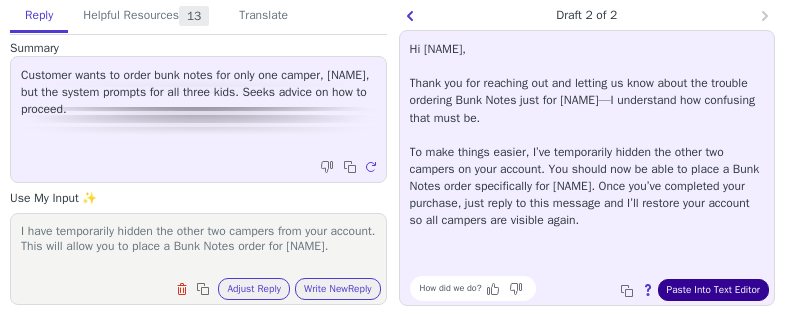 click on "Paste Into Text Editor" at bounding box center [713, 290] 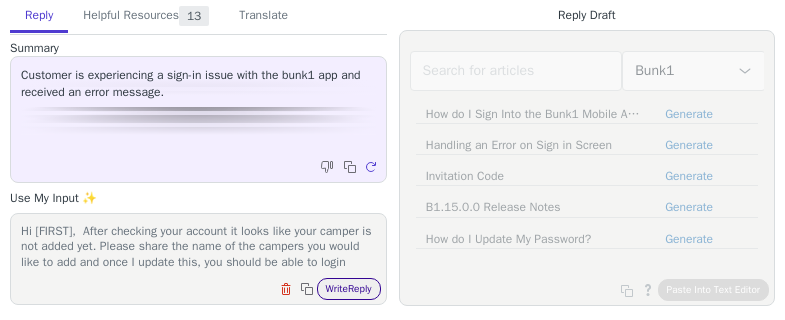 click on "Write  Reply" at bounding box center (349, 289) 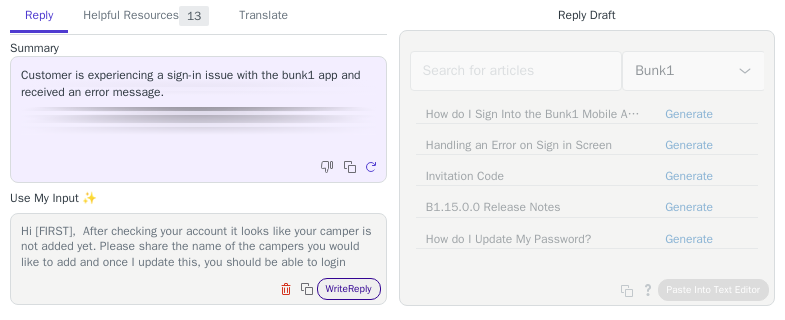 scroll, scrollTop: 0, scrollLeft: 0, axis: both 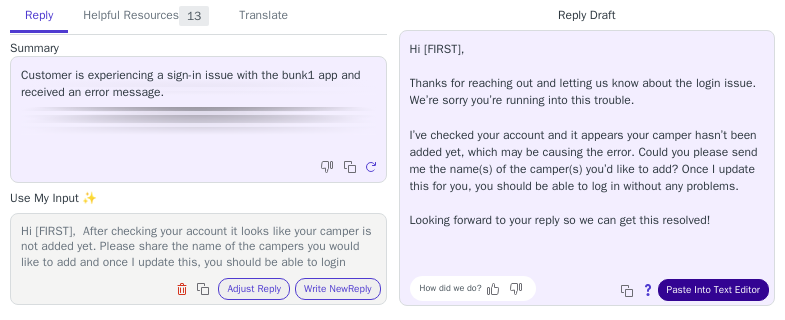 click on "Paste Into Text Editor" at bounding box center (713, 290) 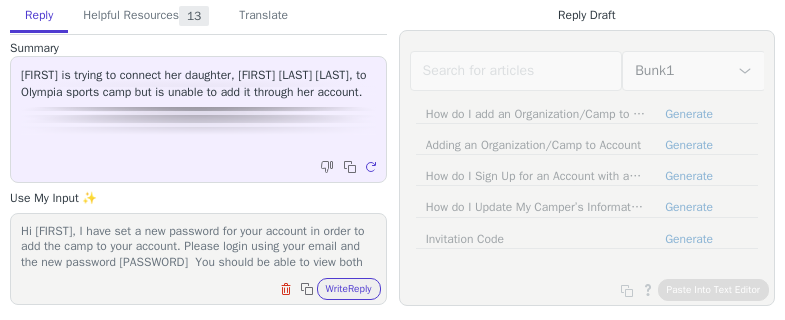 scroll, scrollTop: 0, scrollLeft: 0, axis: both 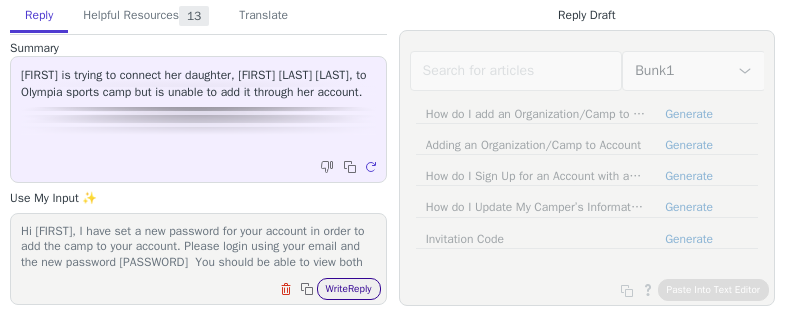 click on "Write  Reply" at bounding box center (349, 289) 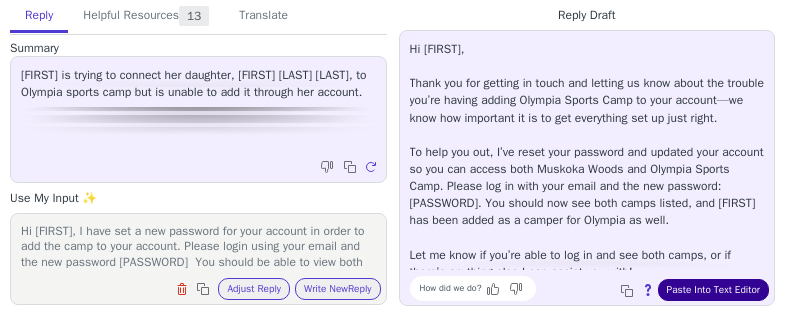 click on "Paste Into Text Editor" at bounding box center (713, 290) 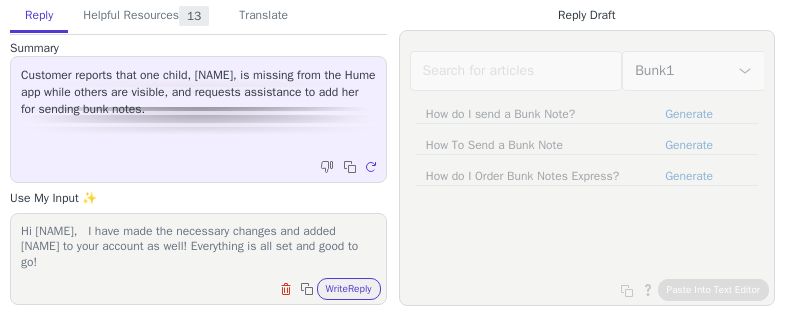 scroll, scrollTop: 0, scrollLeft: 0, axis: both 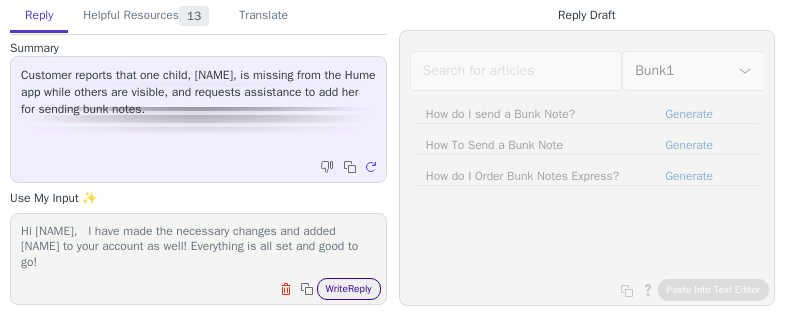 click on "Write  Reply" at bounding box center (349, 289) 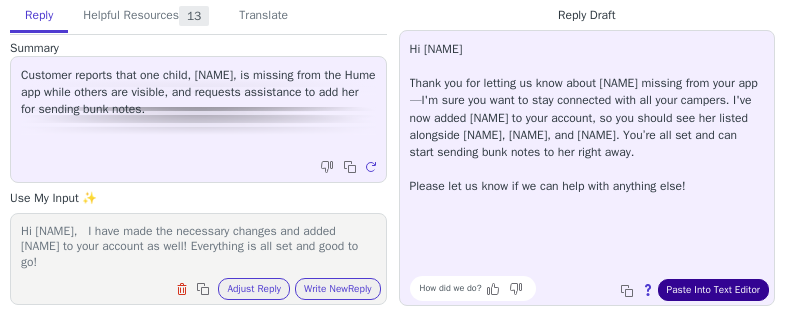 click on "Paste Into Text Editor" at bounding box center (713, 290) 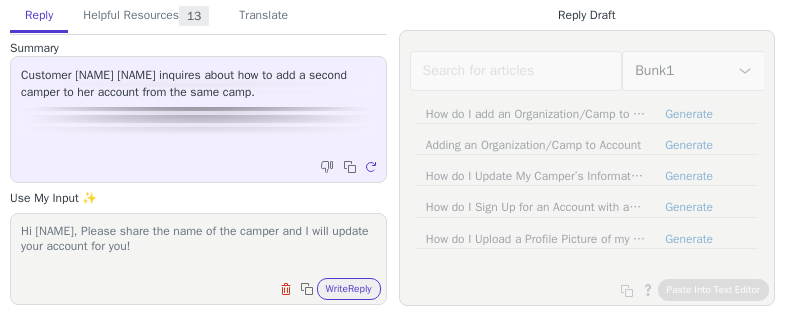 scroll, scrollTop: 0, scrollLeft: 0, axis: both 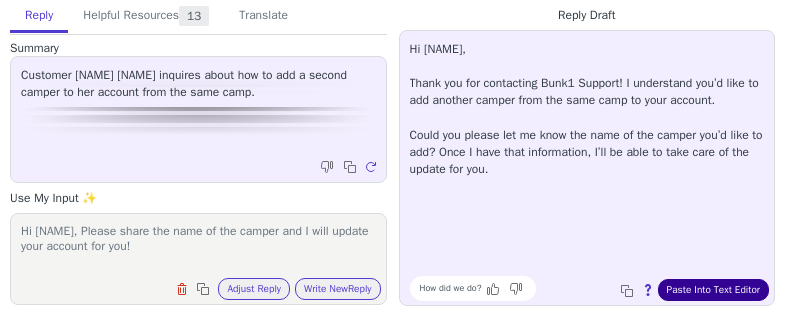 click on "Paste Into Text Editor" at bounding box center [713, 290] 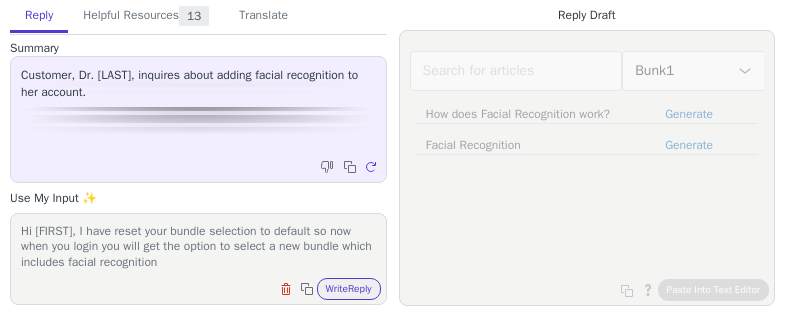scroll, scrollTop: 0, scrollLeft: 0, axis: both 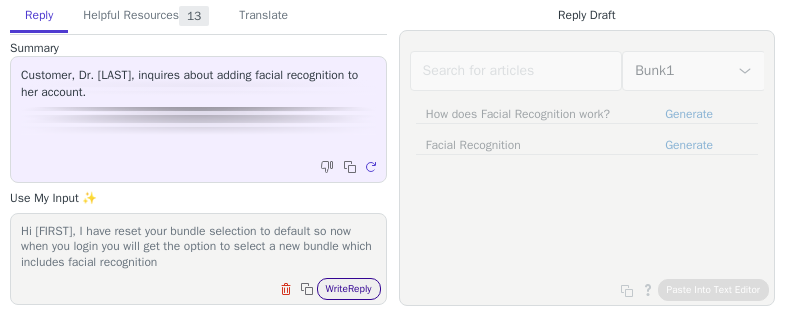 click on "Write  Reply" at bounding box center (349, 289) 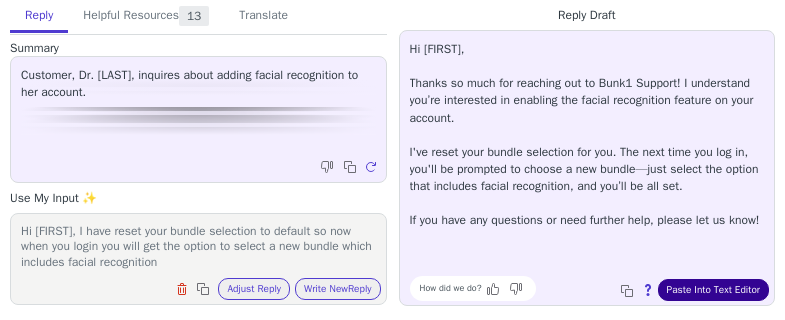 click on "Paste Into Text Editor" at bounding box center [713, 290] 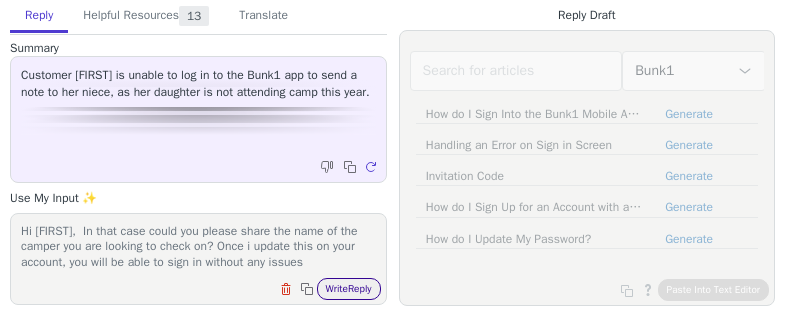 scroll, scrollTop: 0, scrollLeft: 0, axis: both 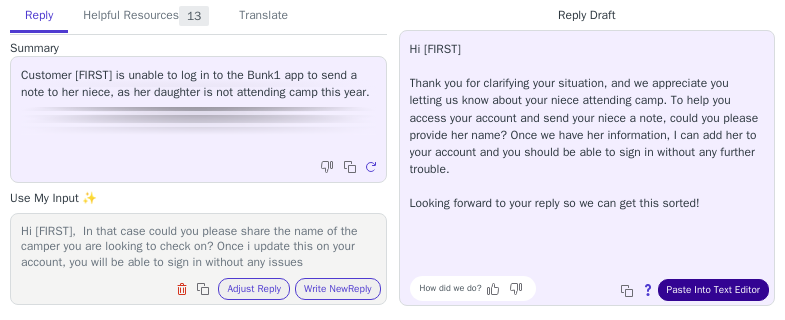 click on "Paste Into Text Editor" at bounding box center (713, 290) 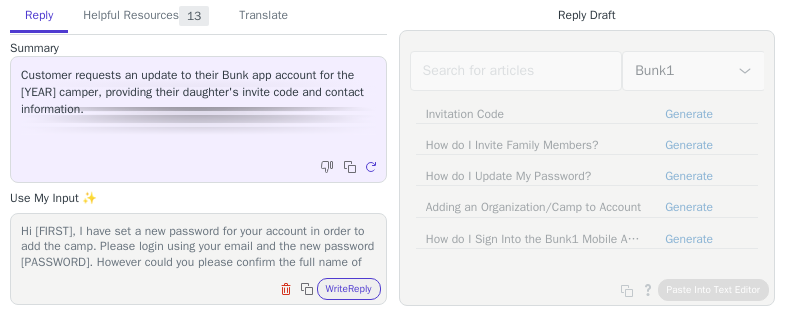 scroll, scrollTop: 0, scrollLeft: 0, axis: both 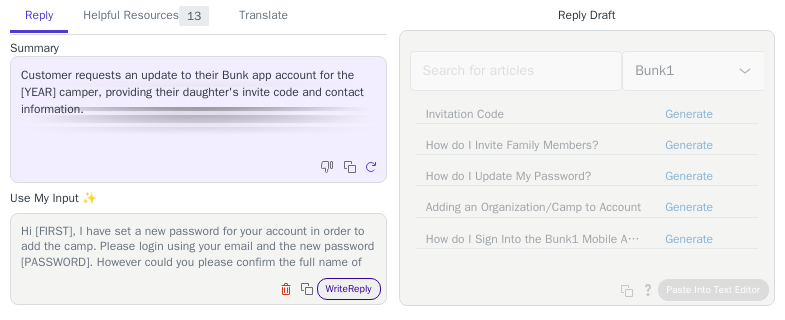 click on "Write  Reply" at bounding box center [349, 289] 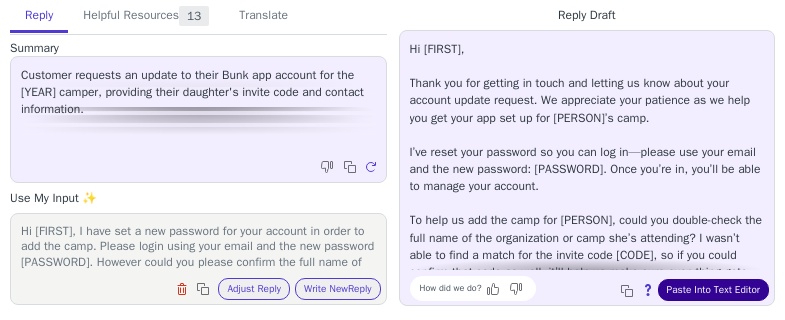 click on "Paste Into Text Editor" at bounding box center [713, 290] 